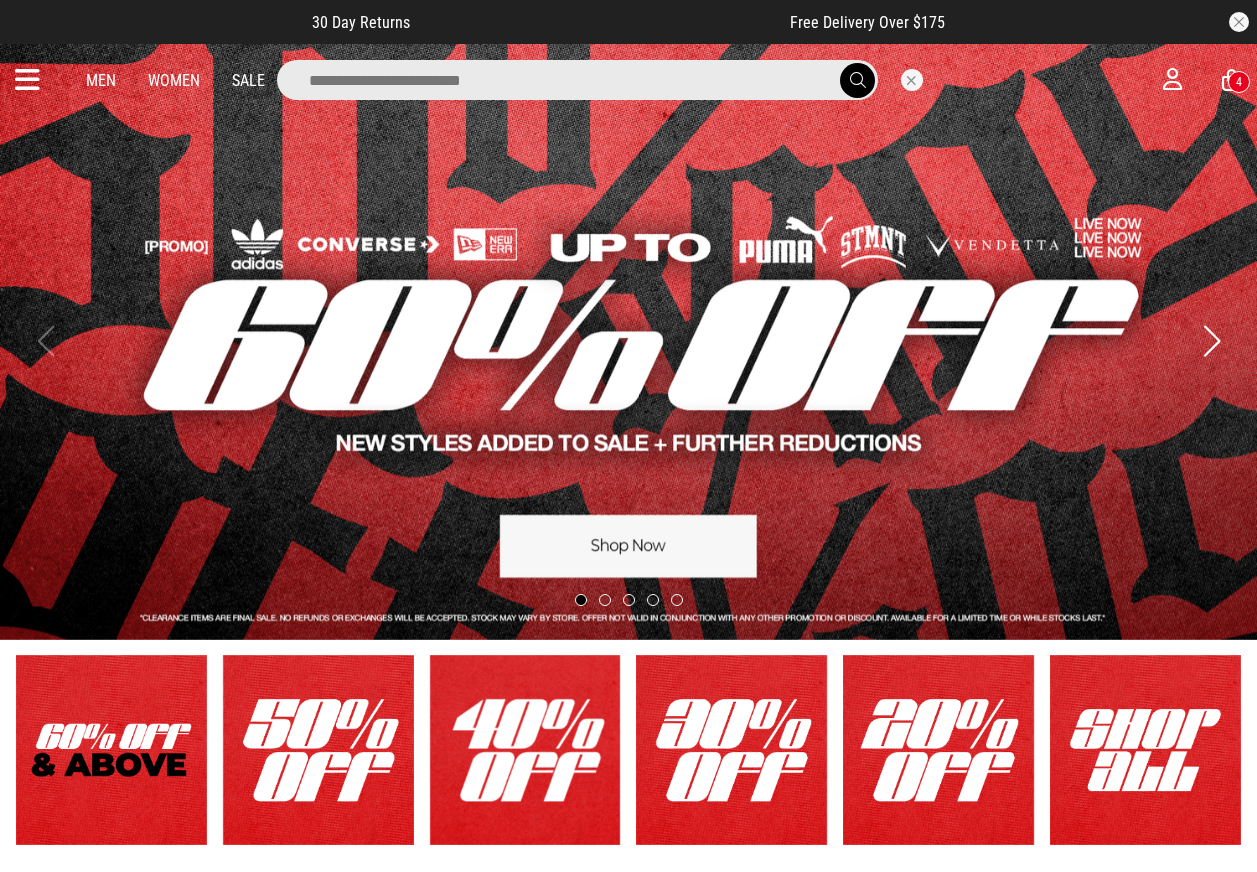 scroll, scrollTop: 0, scrollLeft: 0, axis: both 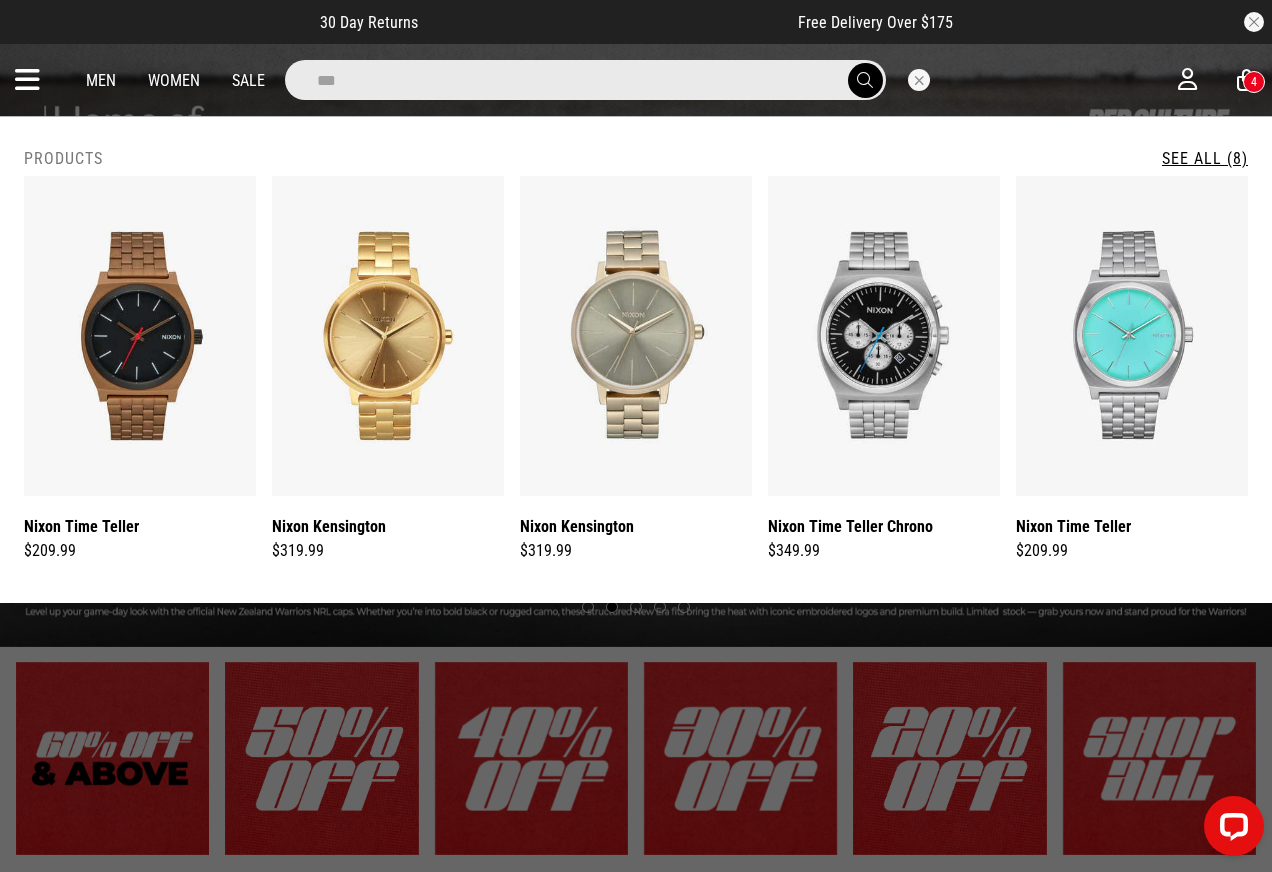 type on "**********" 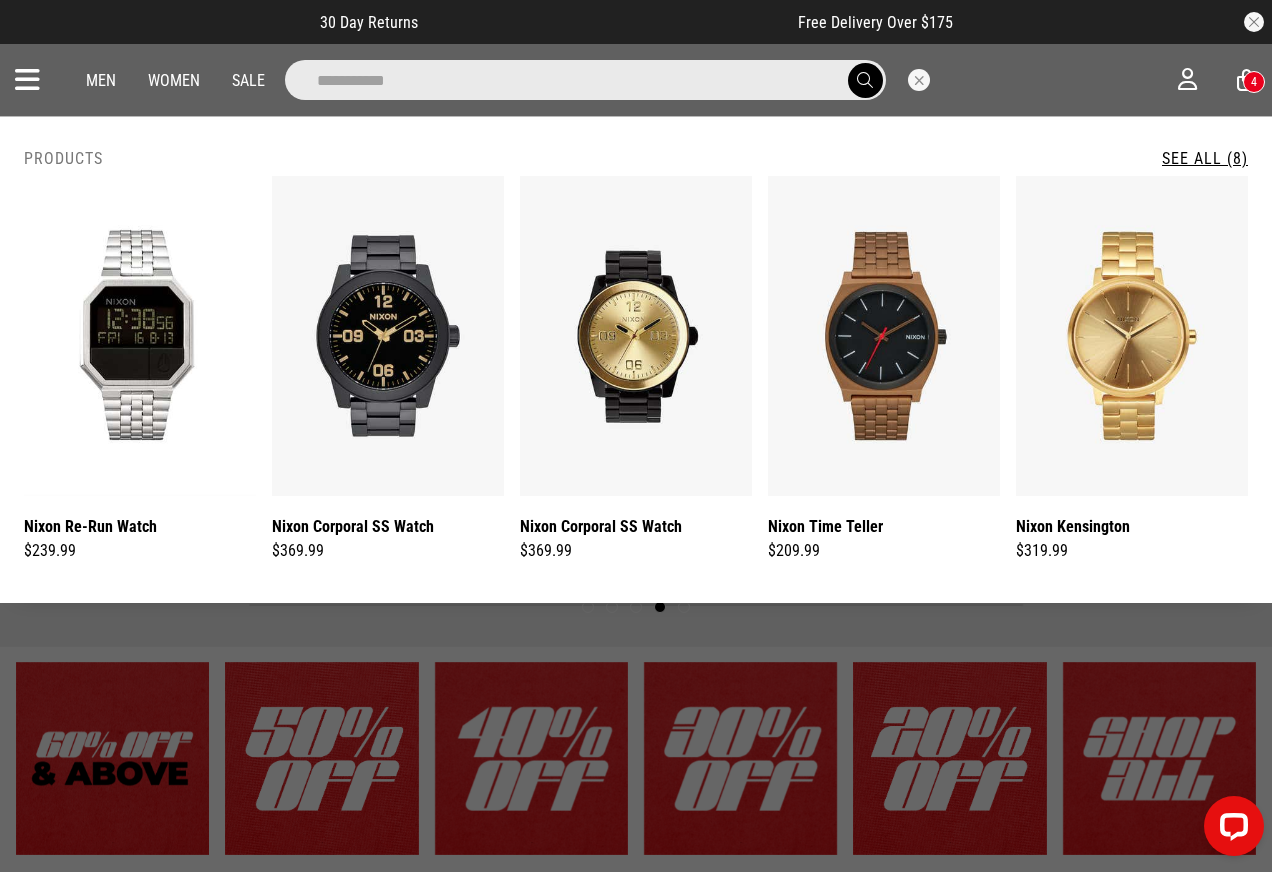 click on "See All (8)" at bounding box center (1205, 158) 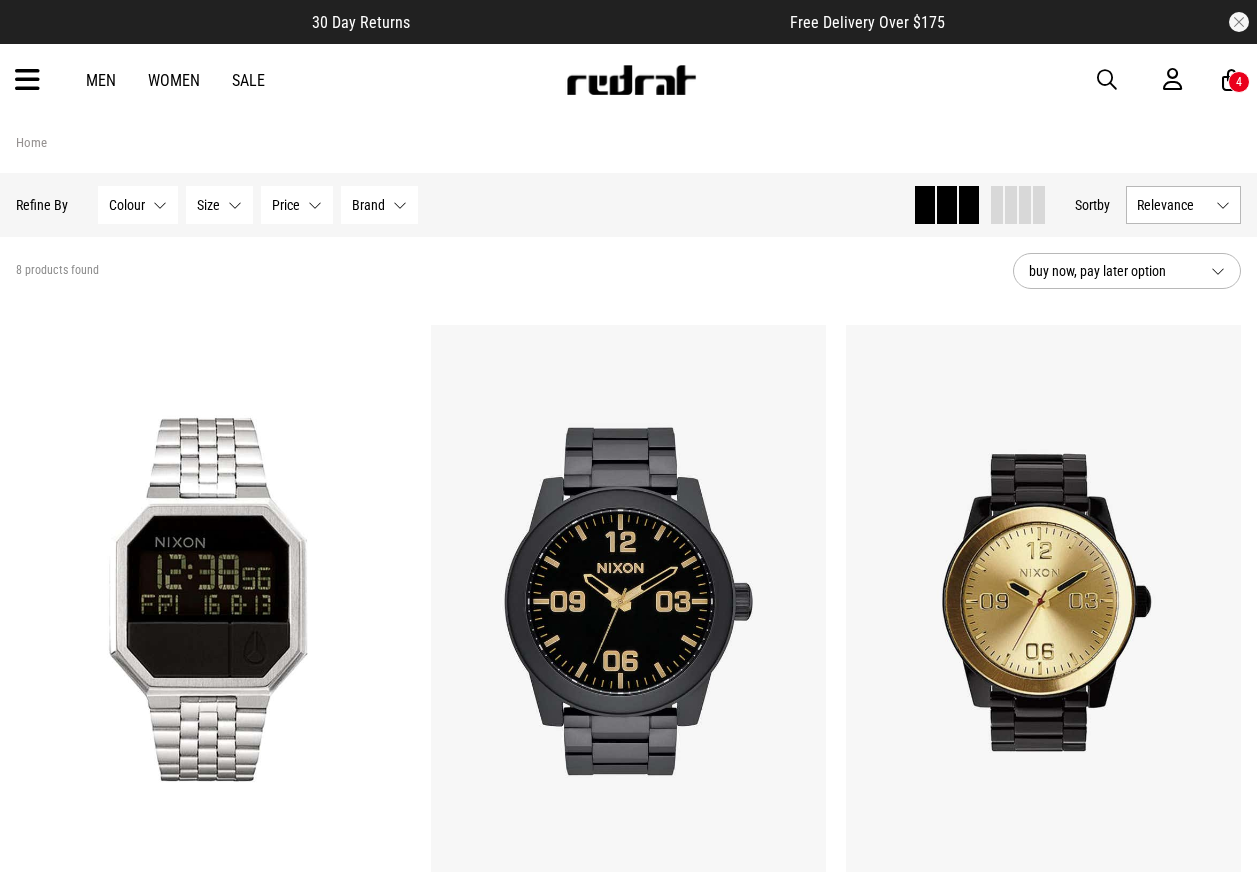 scroll, scrollTop: 300, scrollLeft: 0, axis: vertical 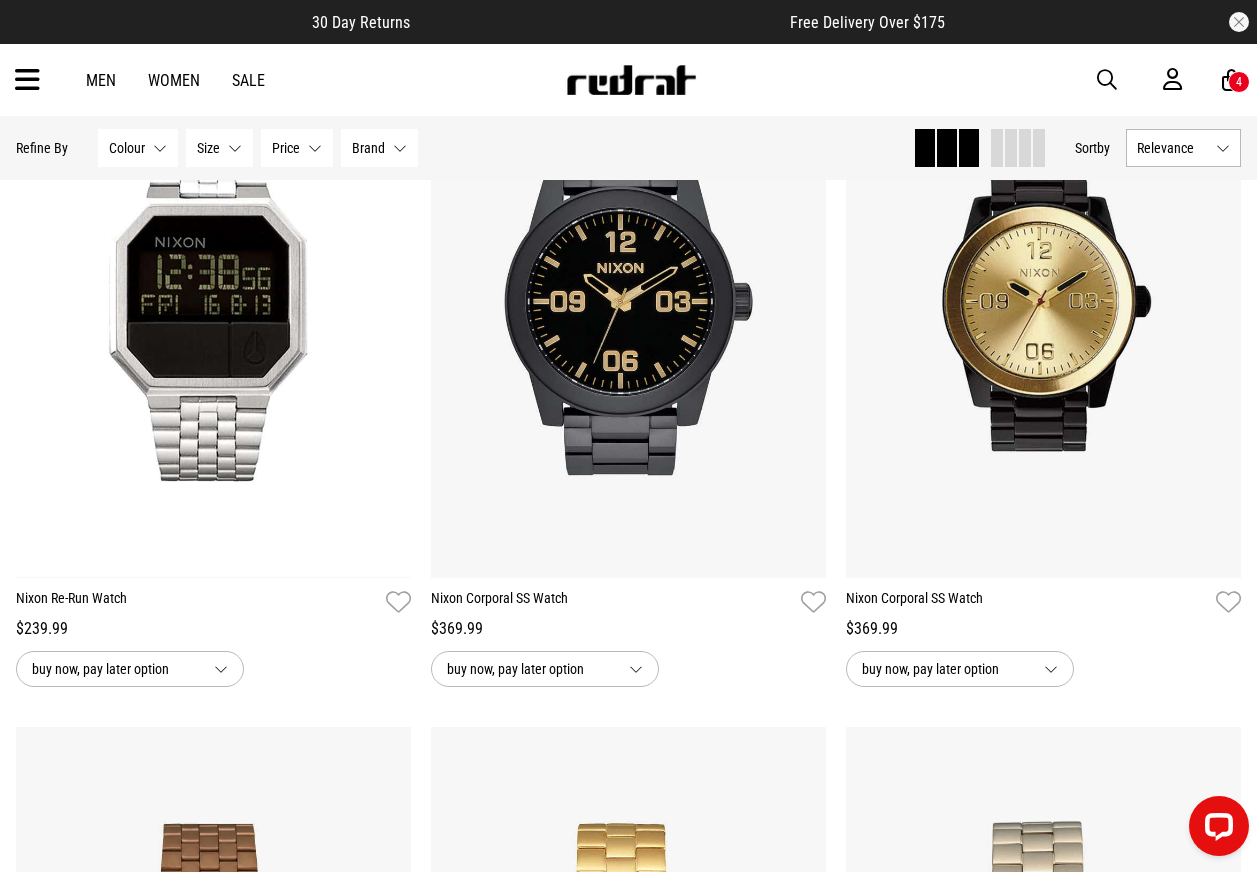 click at bounding box center [1107, 80] 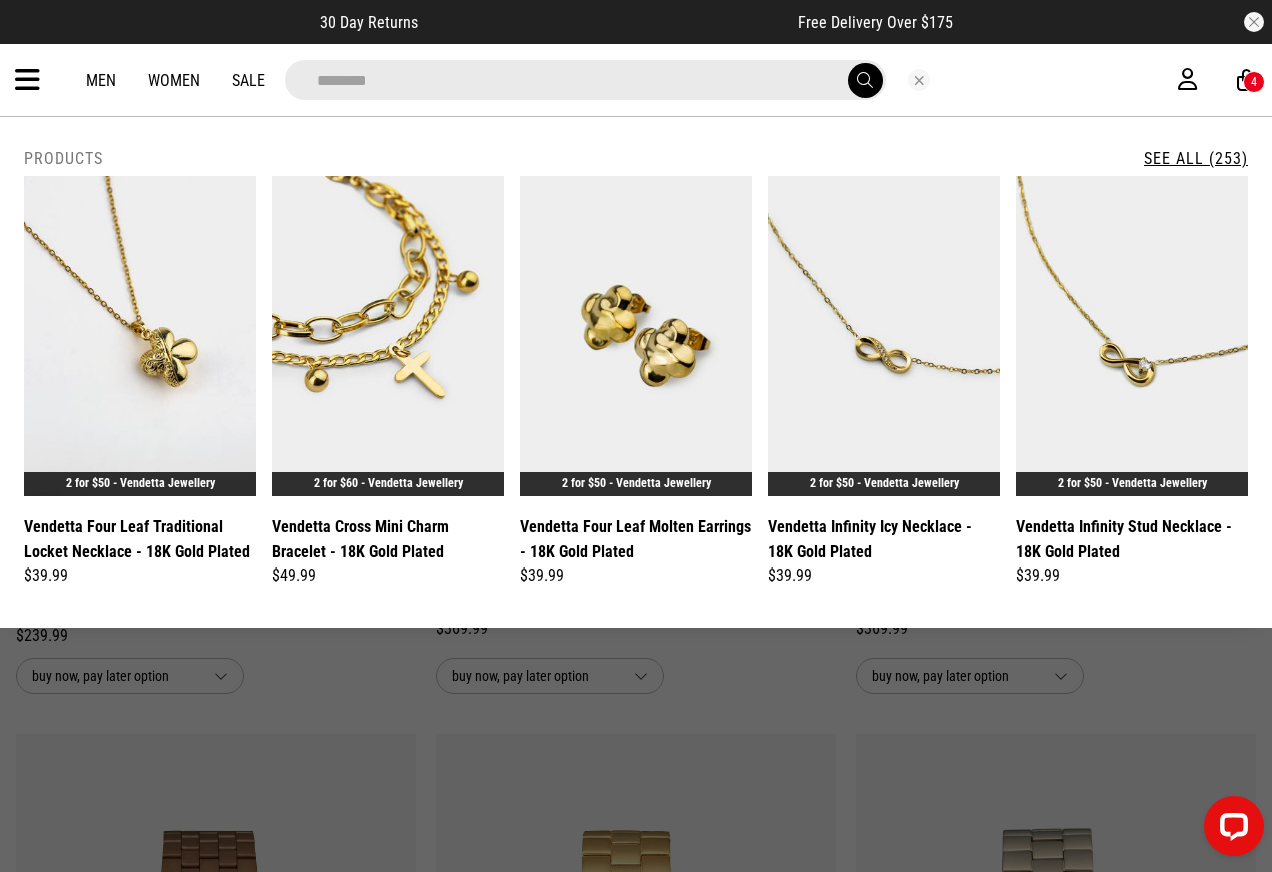 type on "********" 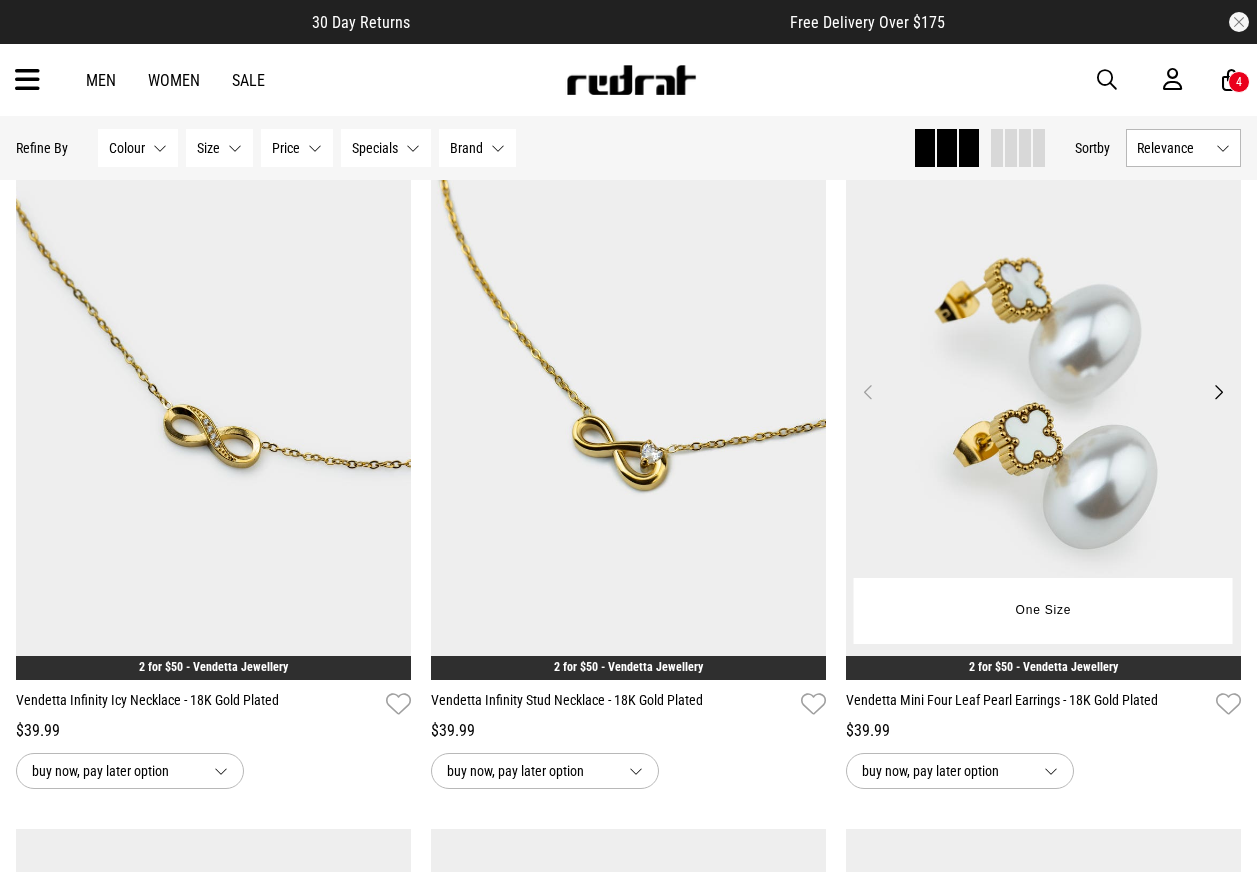 scroll, scrollTop: 1048, scrollLeft: 0, axis: vertical 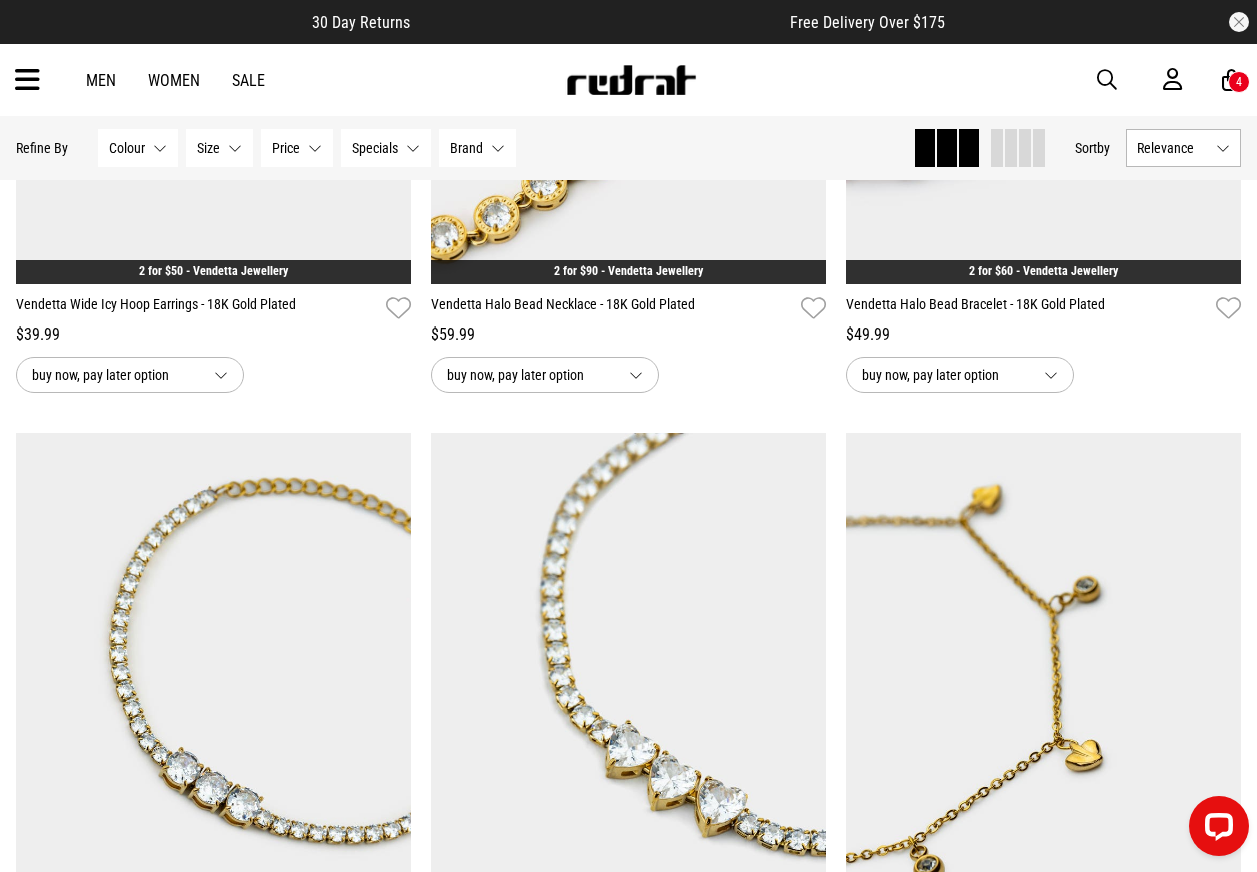 click at bounding box center (1107, 80) 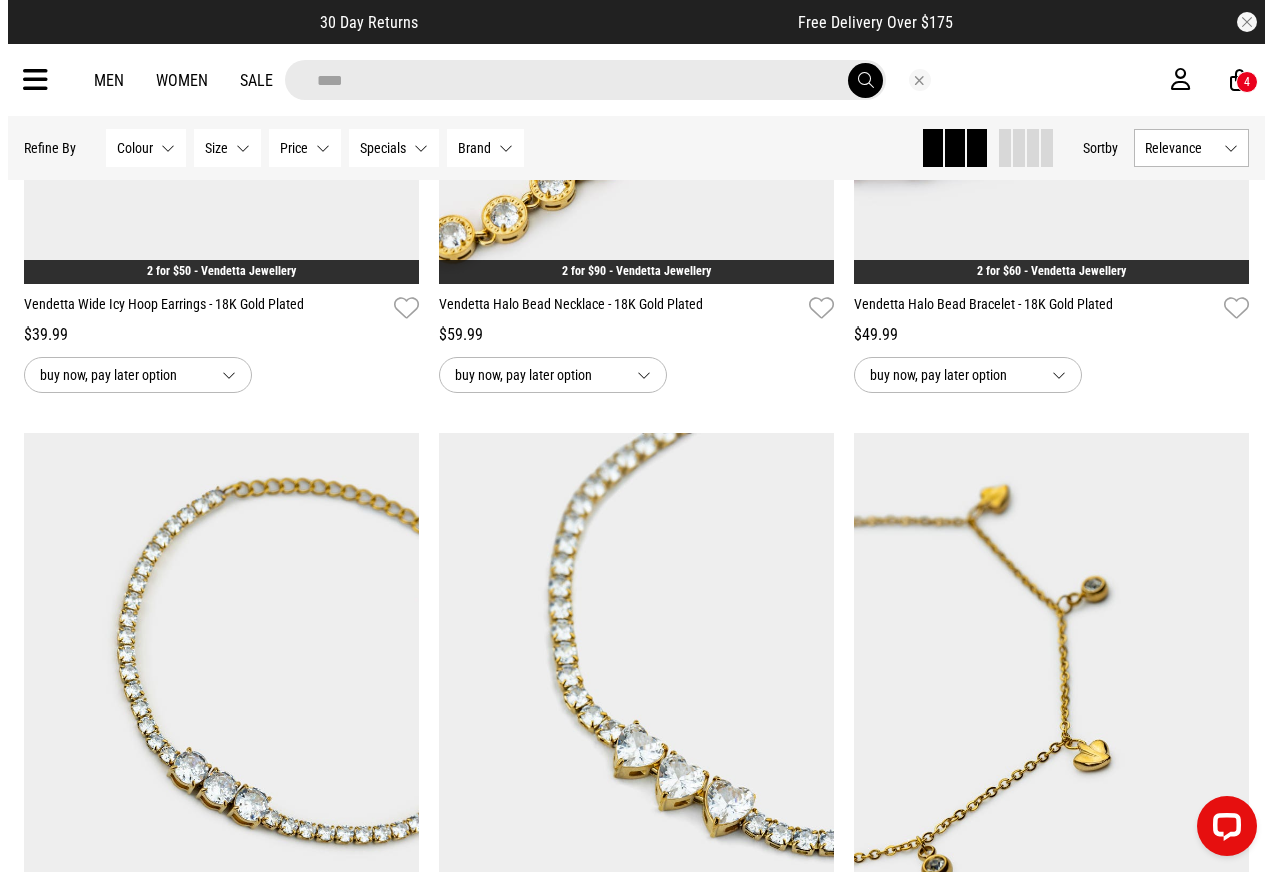 scroll, scrollTop: 2721, scrollLeft: 0, axis: vertical 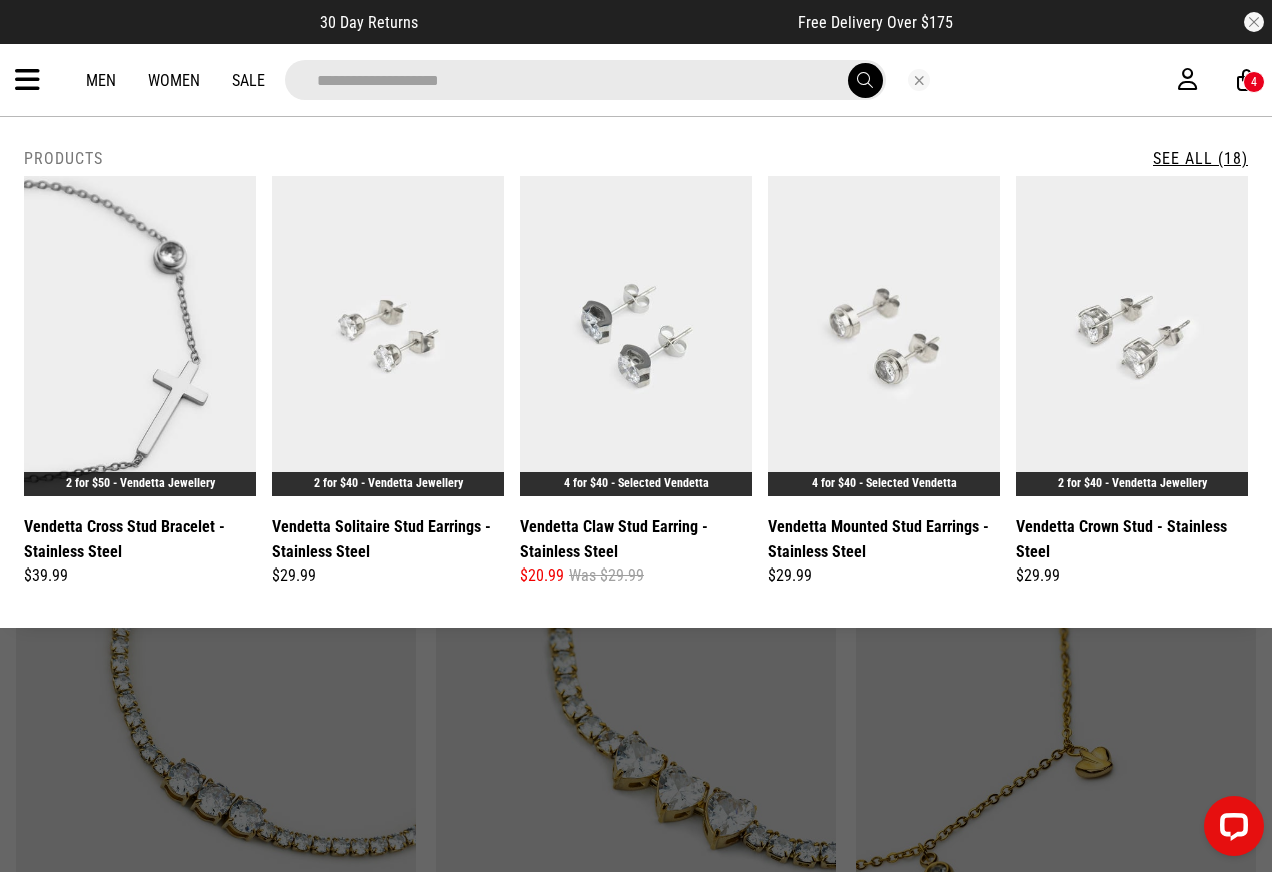 type on "**********" 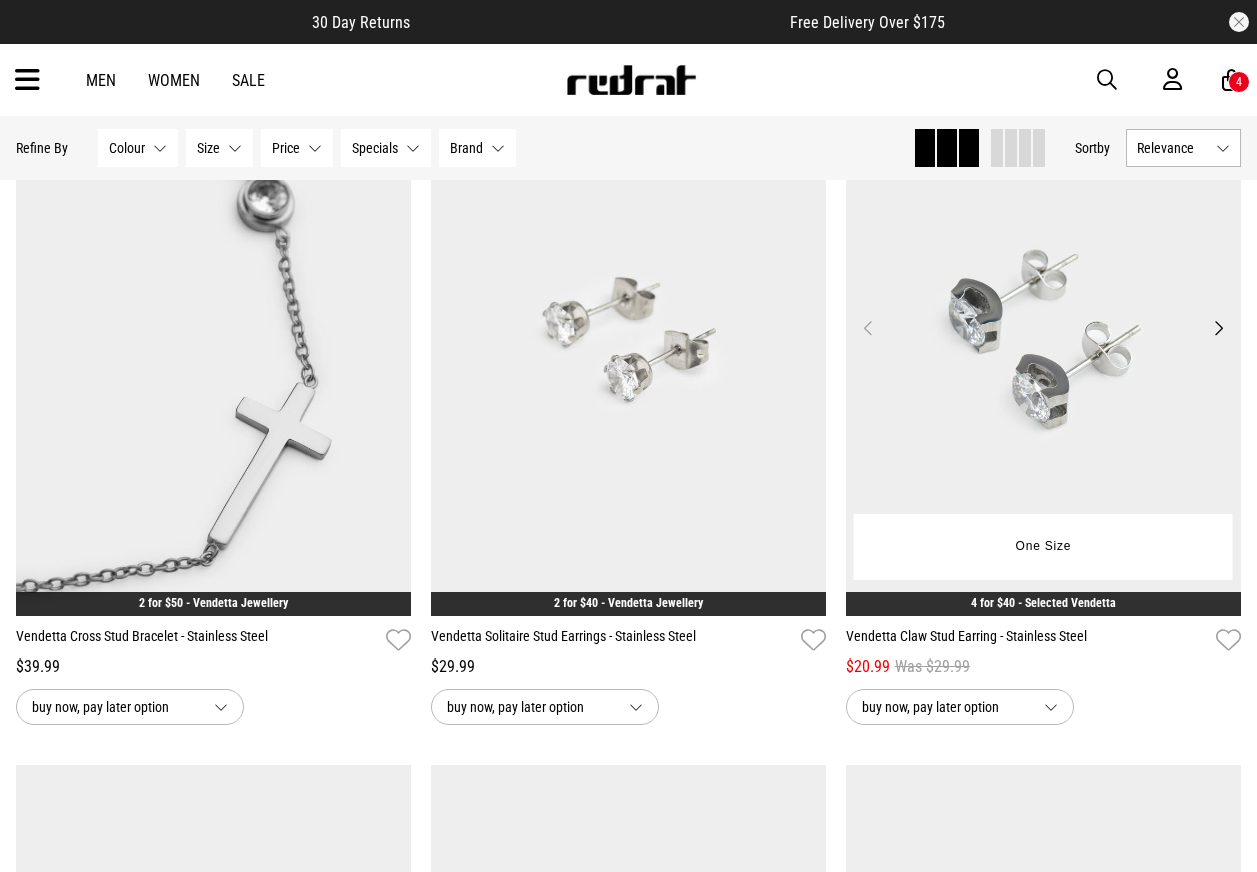 scroll, scrollTop: 0, scrollLeft: 0, axis: both 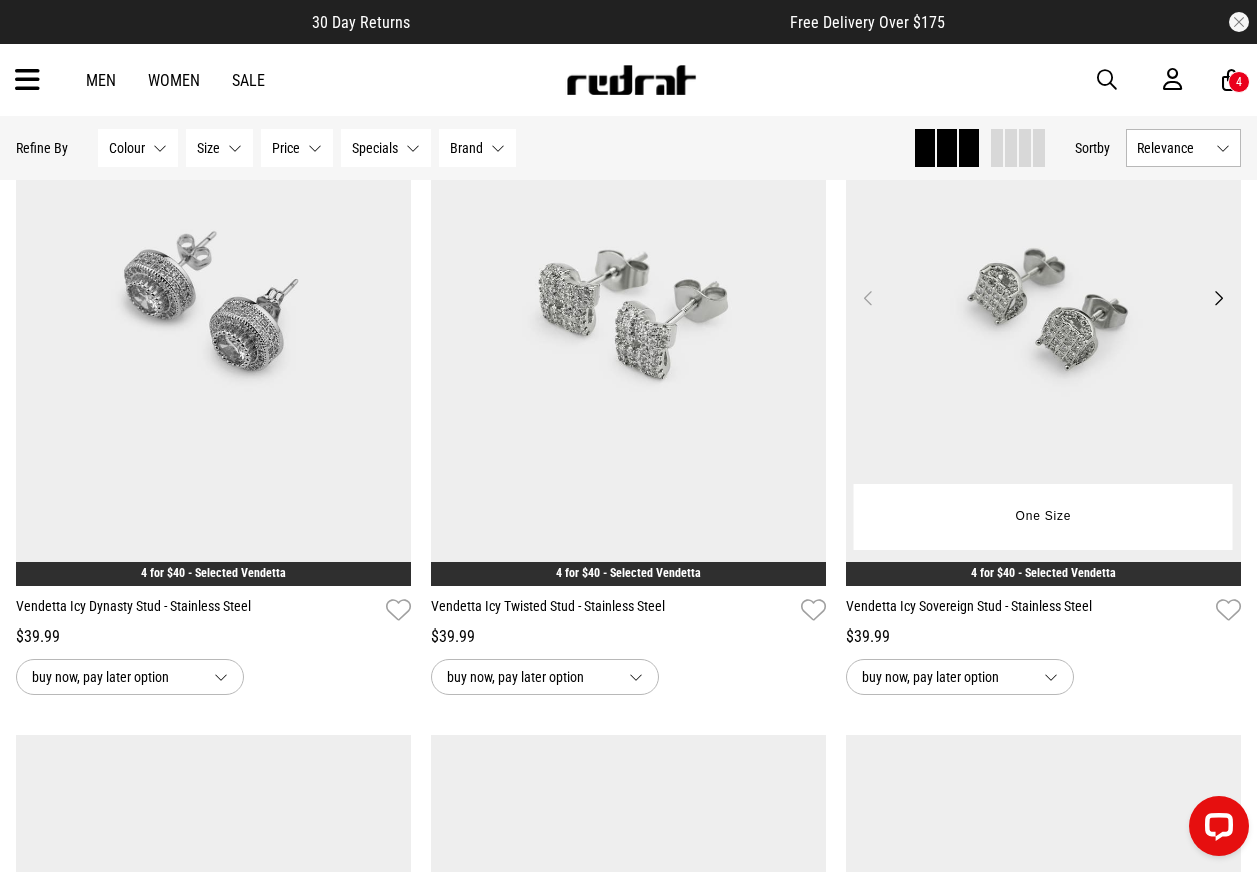 drag, startPoint x: 1129, startPoint y: 316, endPoint x: 1115, endPoint y: 316, distance: 14 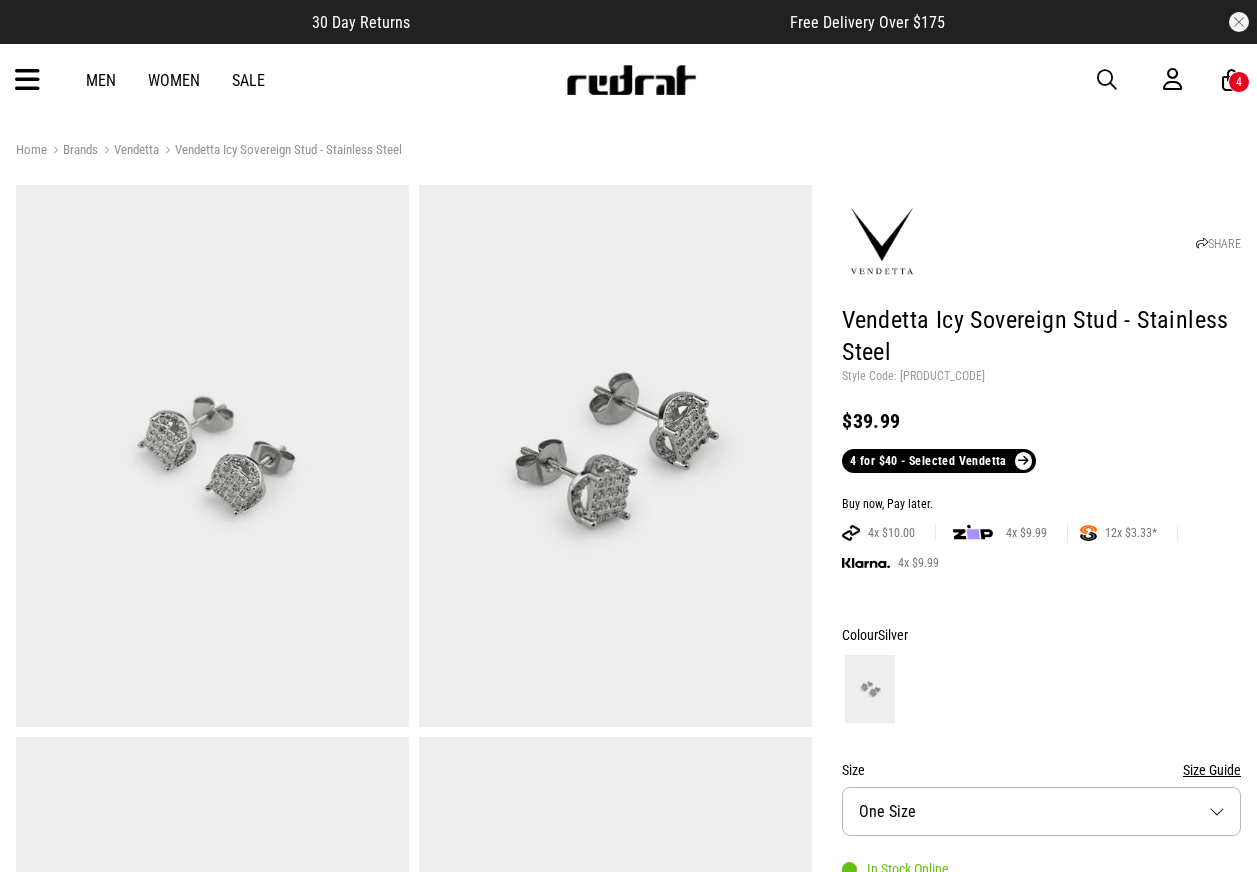 scroll, scrollTop: 0, scrollLeft: 0, axis: both 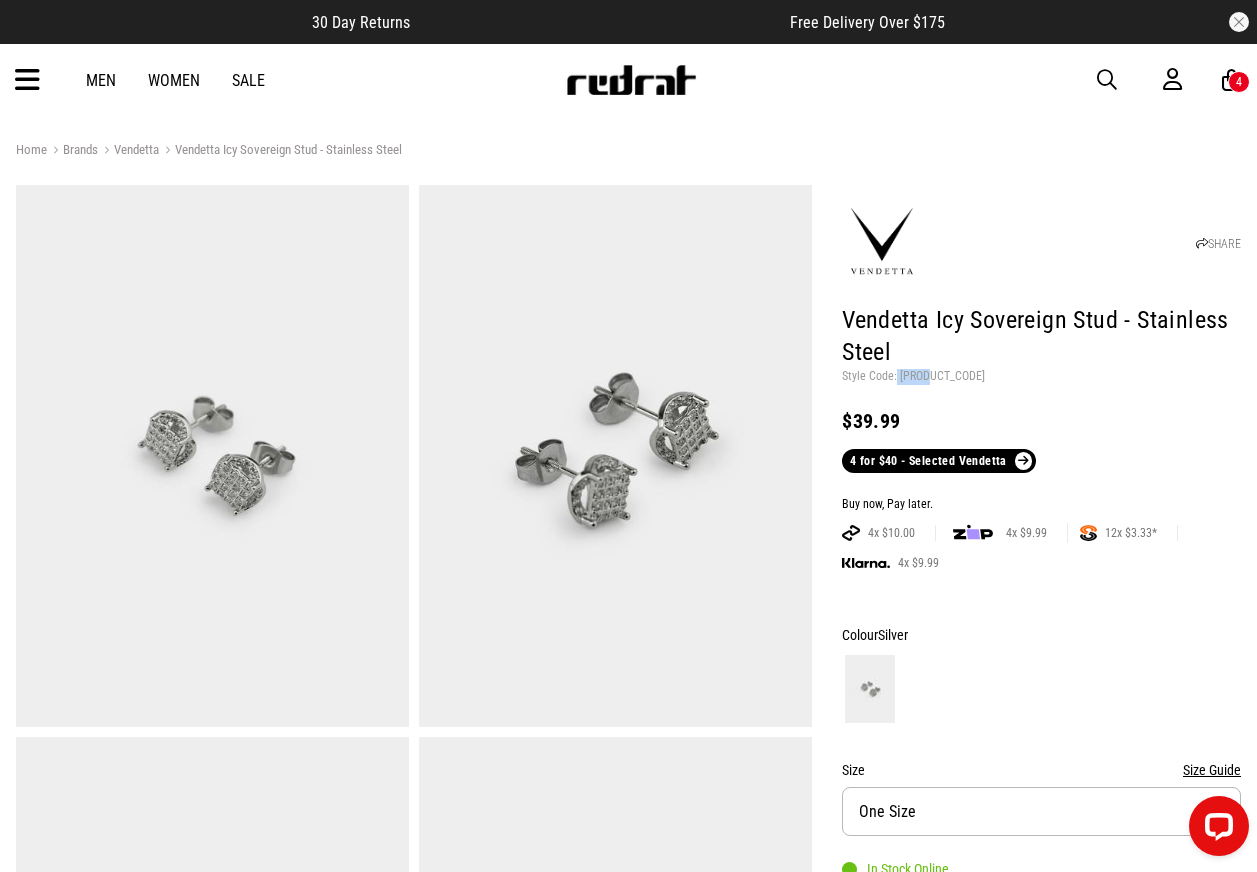 drag, startPoint x: 895, startPoint y: 375, endPoint x: 930, endPoint y: 377, distance: 35.057095 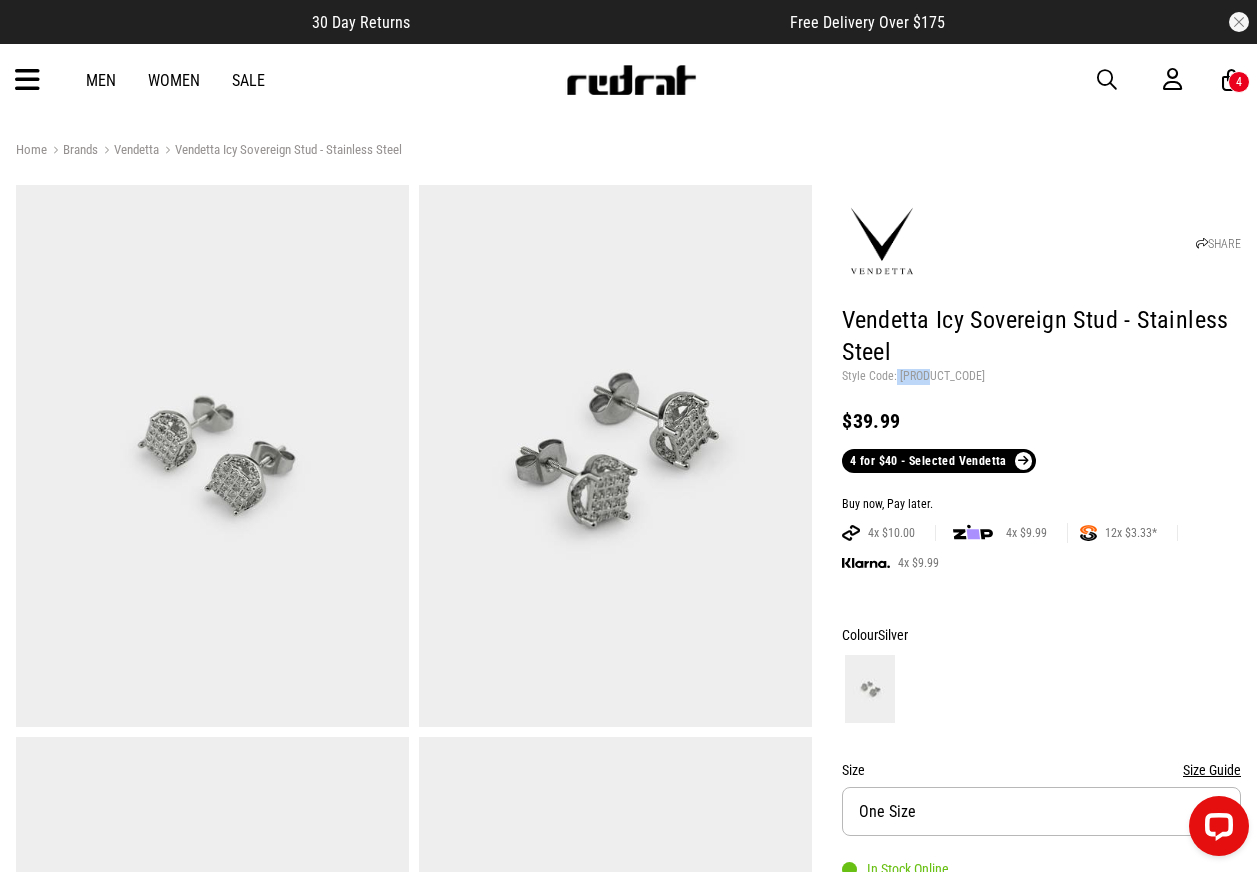 copy on "[POSTAL_CODE]" 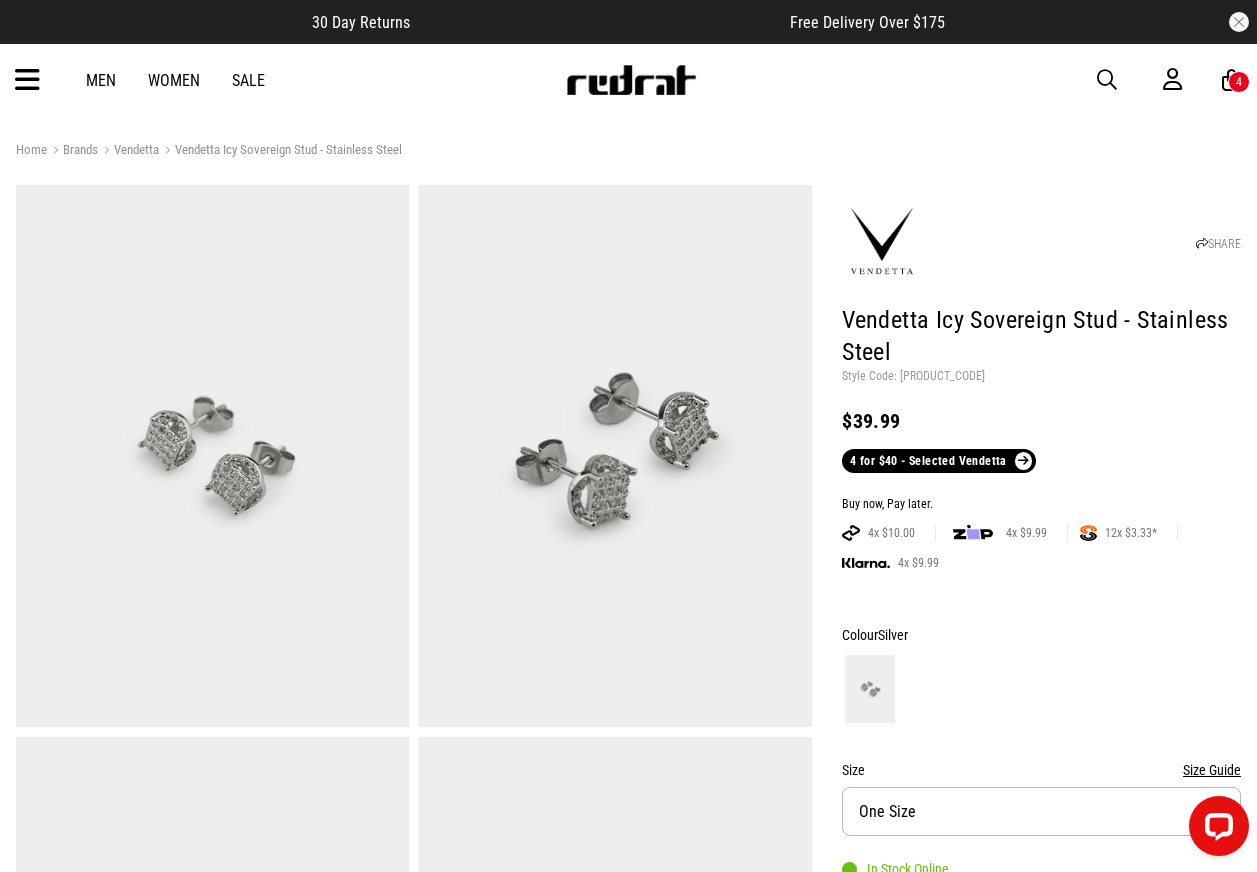 click on "SHARE    Vendetta Icy Sovereign Stud - Stainless Steel   Style Code: [PRODUCT_CODE]   $39.99      4 for $40 - Selected Vendetta" at bounding box center (1041, 331) 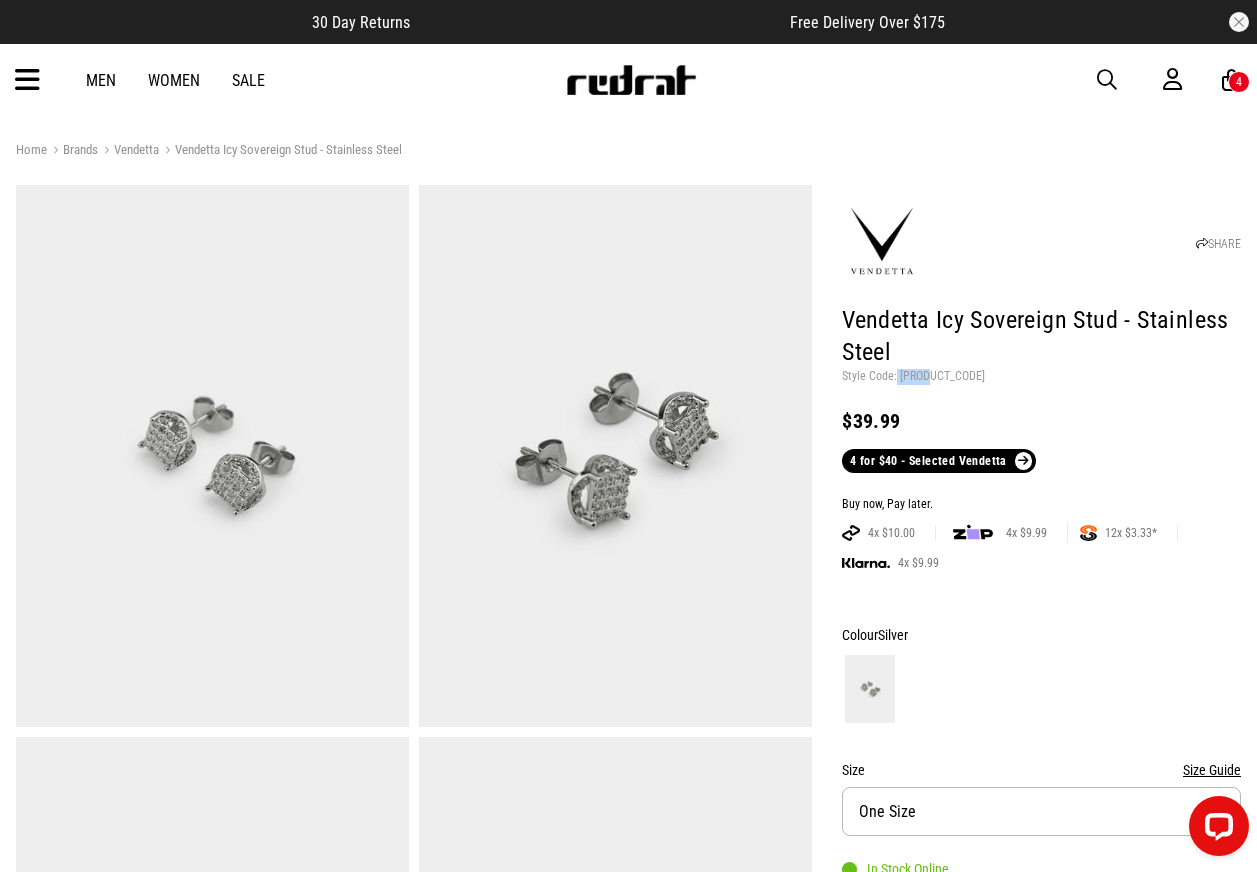 drag, startPoint x: 896, startPoint y: 371, endPoint x: 931, endPoint y: 372, distance: 35.014282 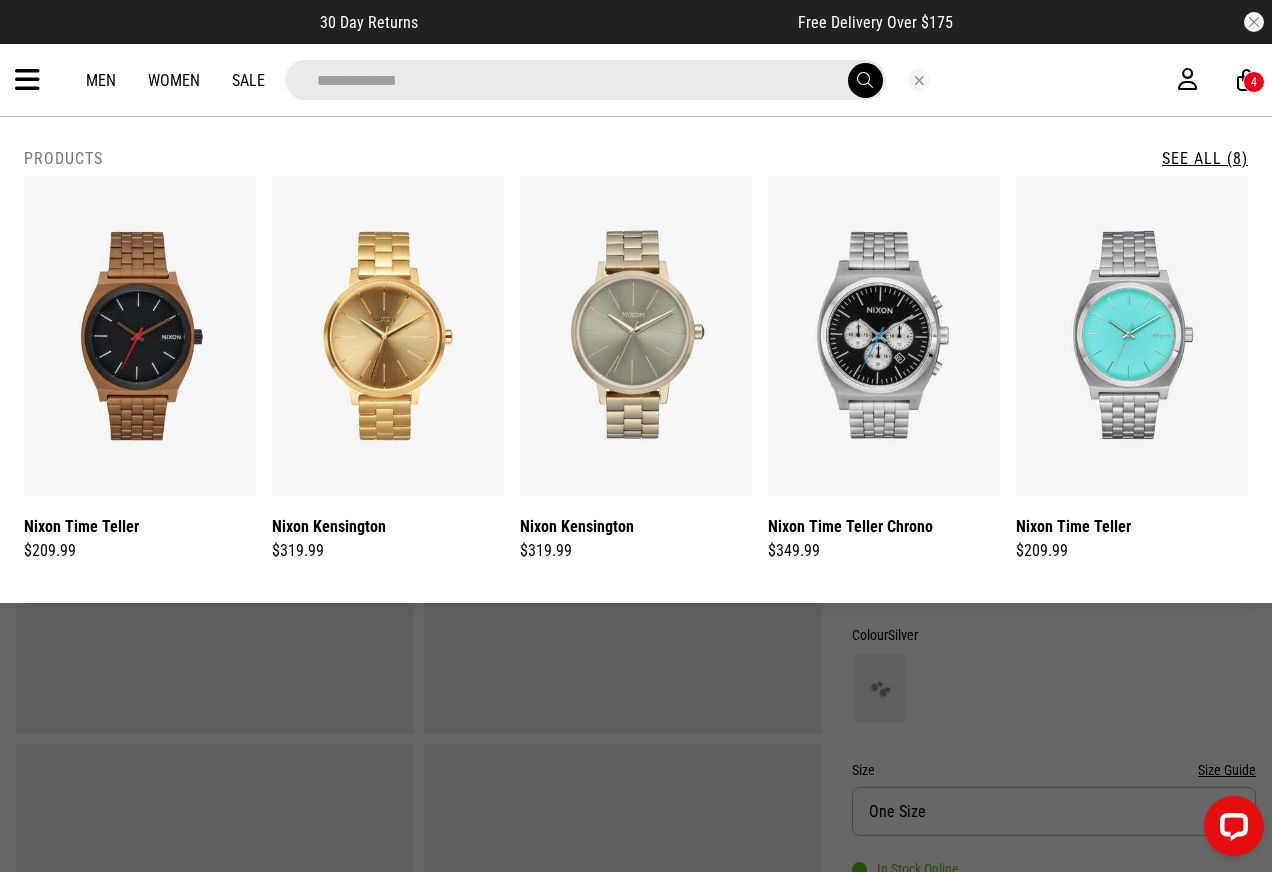 type on "**********" 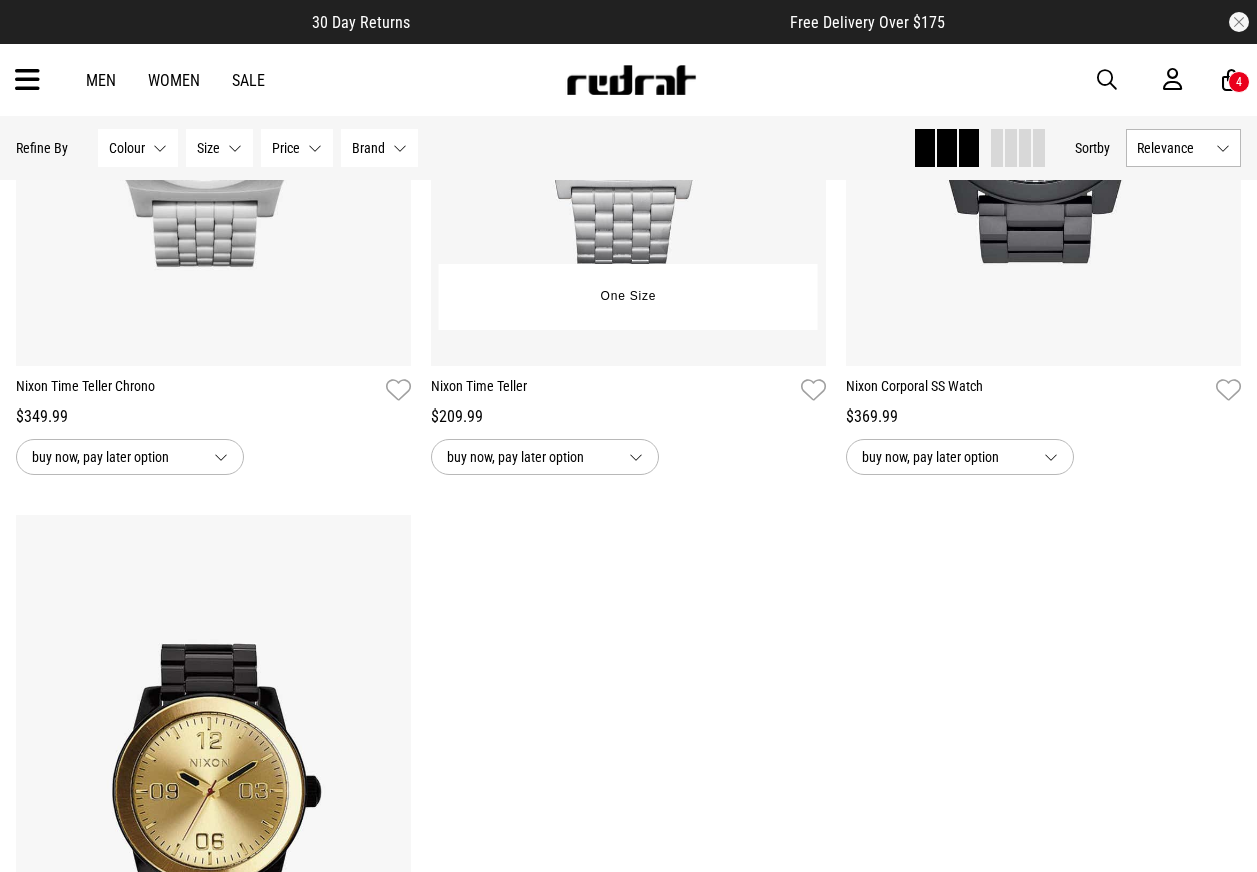 scroll, scrollTop: 0, scrollLeft: 0, axis: both 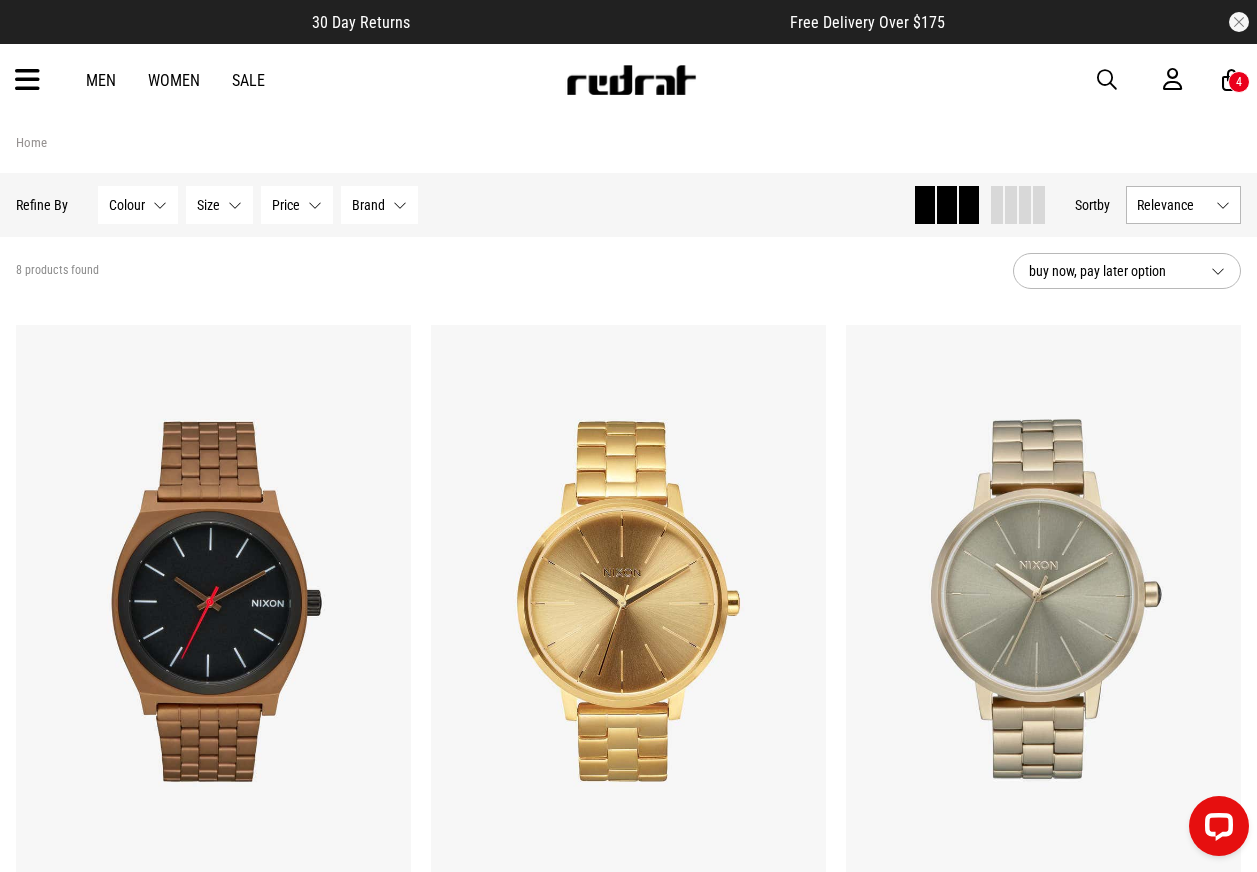click on "Price  None selected" at bounding box center [297, 205] 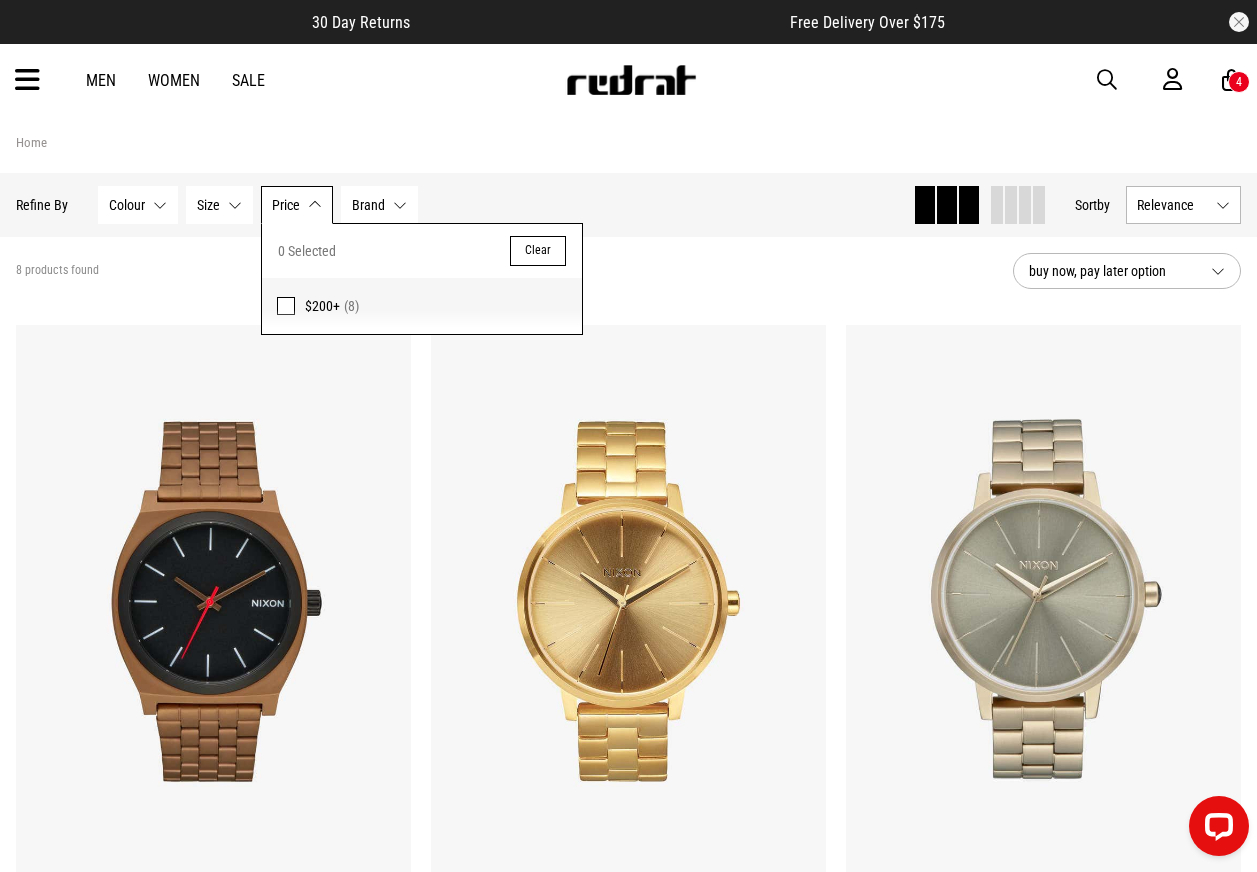 click on "8 products found      buy now, pay later option" at bounding box center (628, 271) 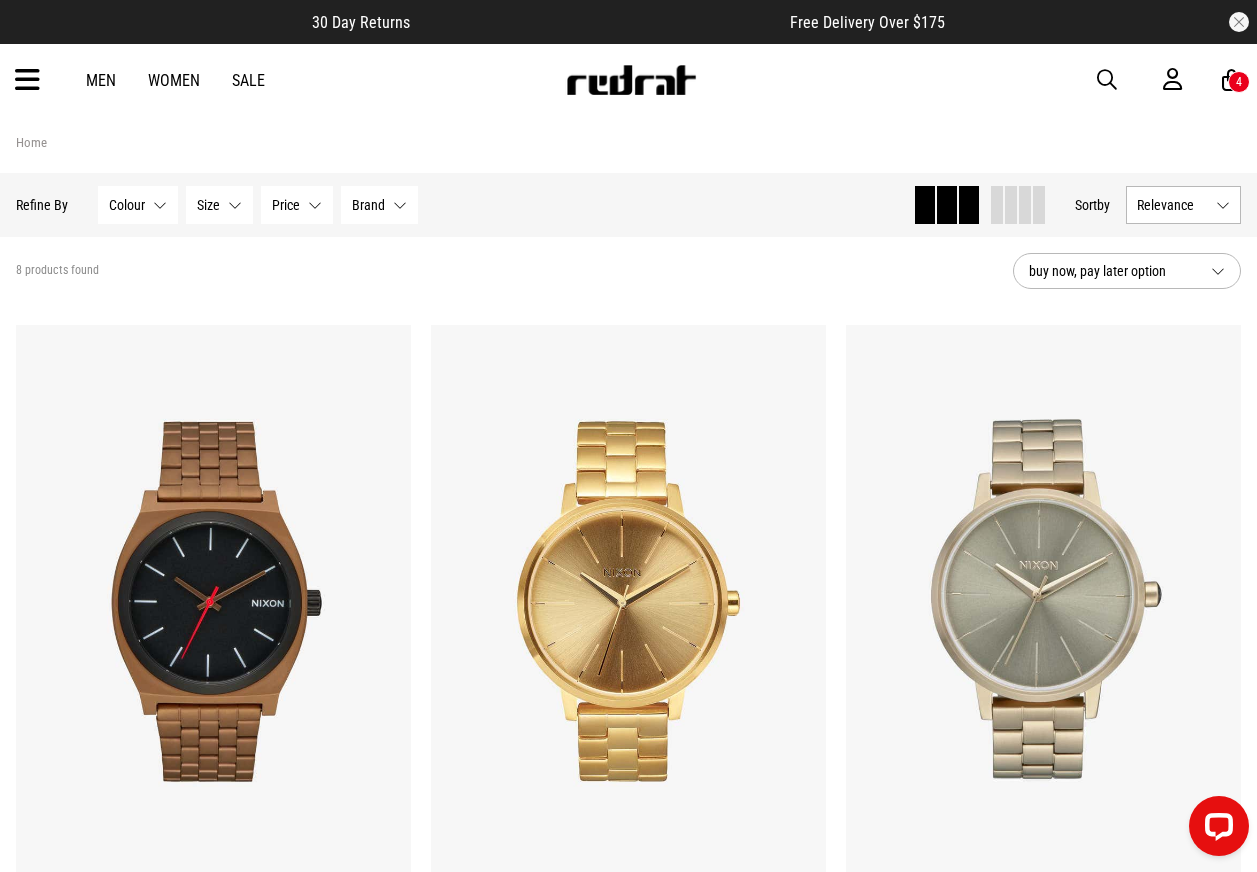 click at bounding box center [1107, 80] 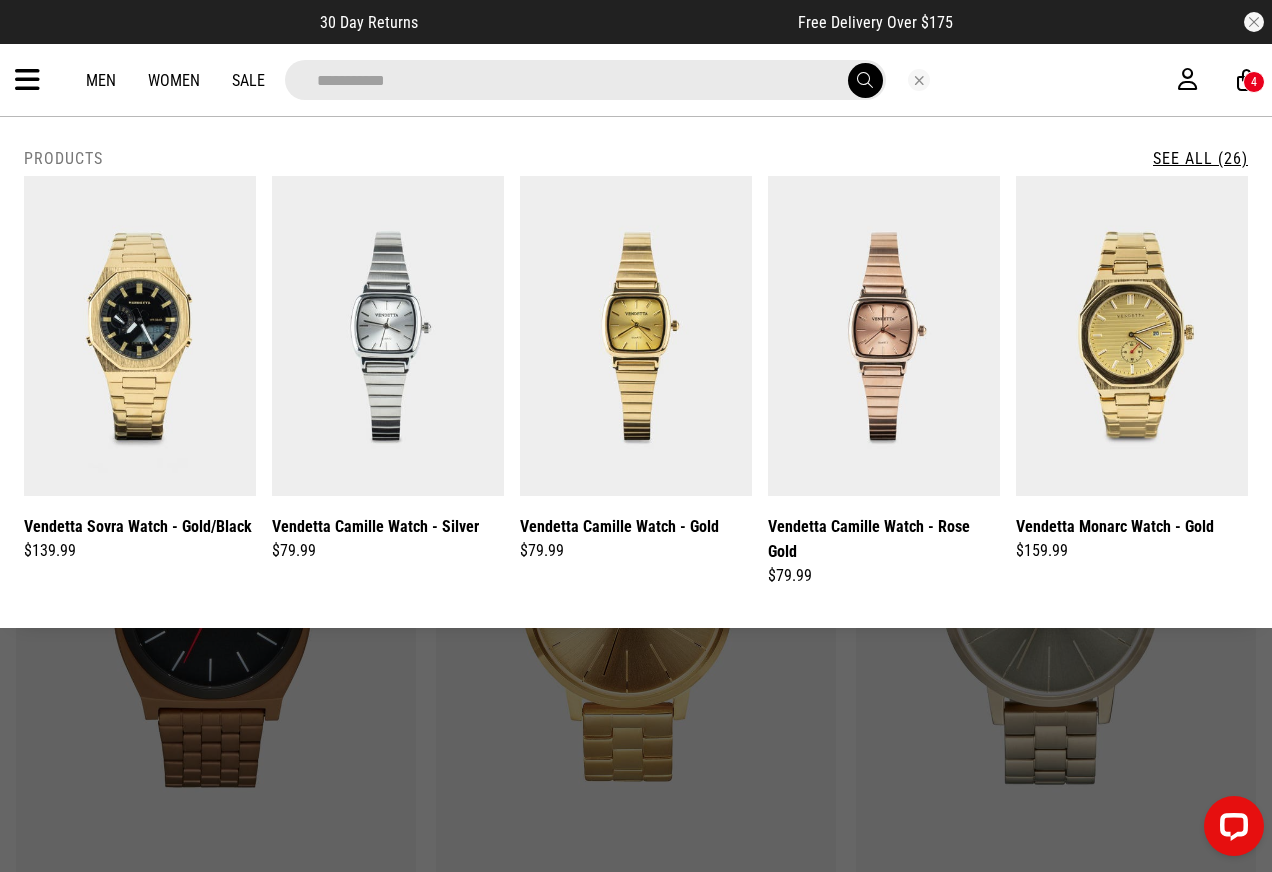type on "**********" 